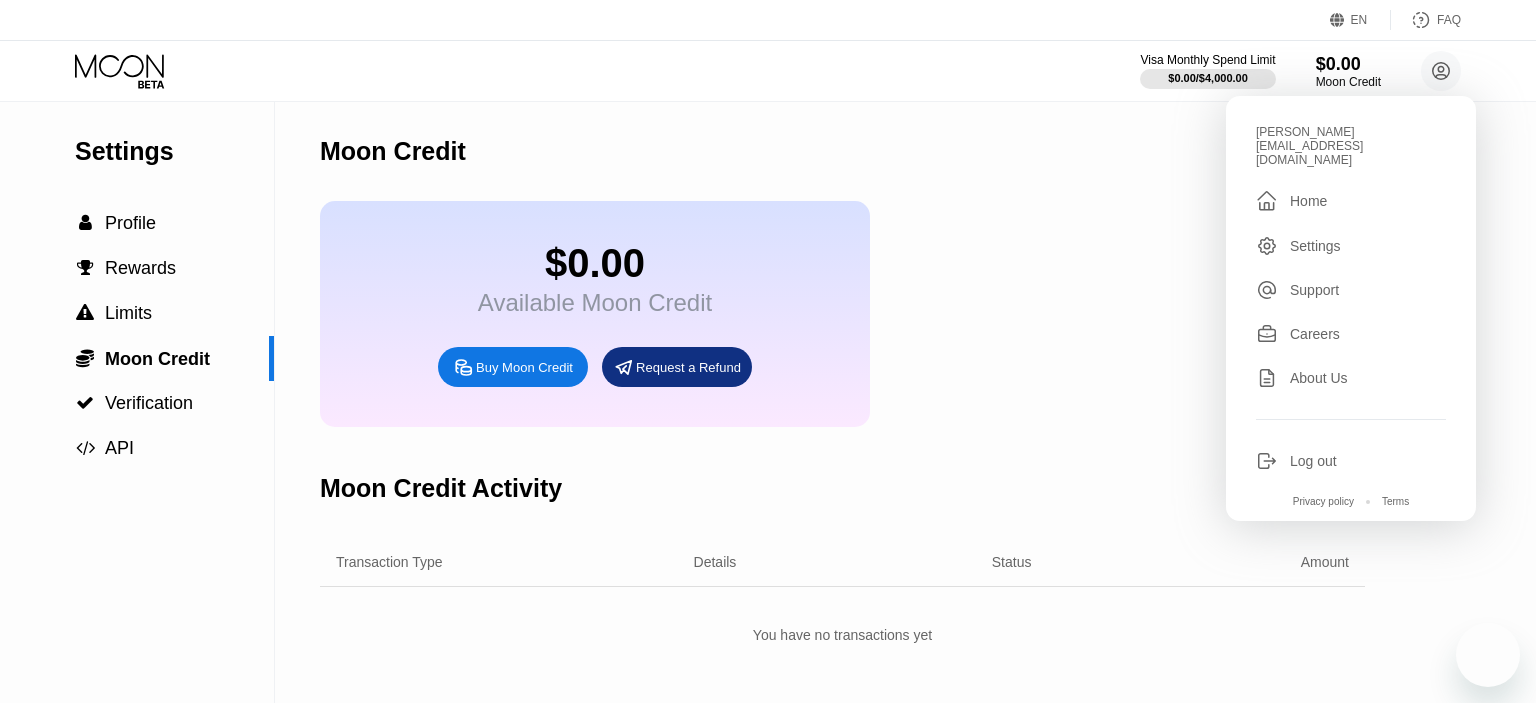 scroll, scrollTop: 0, scrollLeft: 0, axis: both 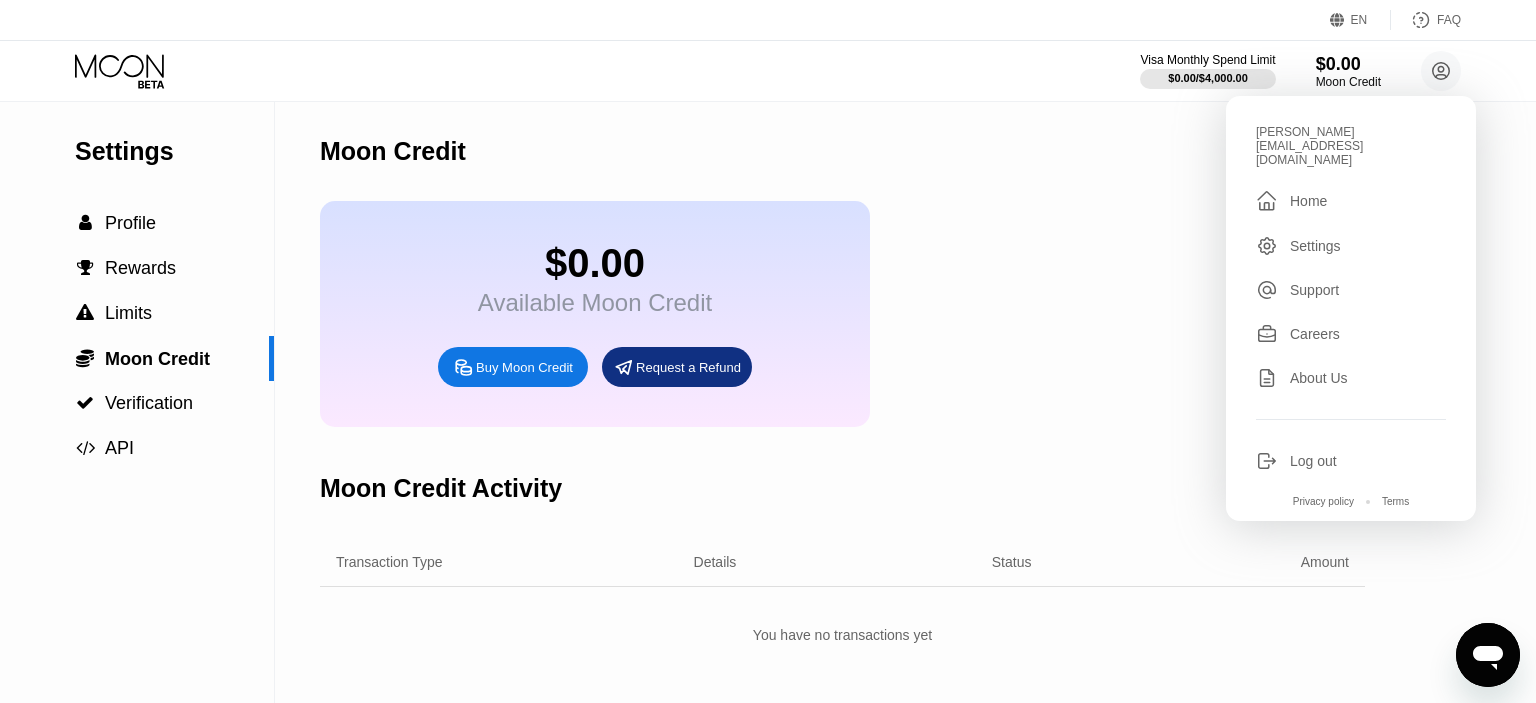 click on "$0.00 Available Moon Credit Buy Moon Credit Request a Refund" at bounding box center (842, 314) 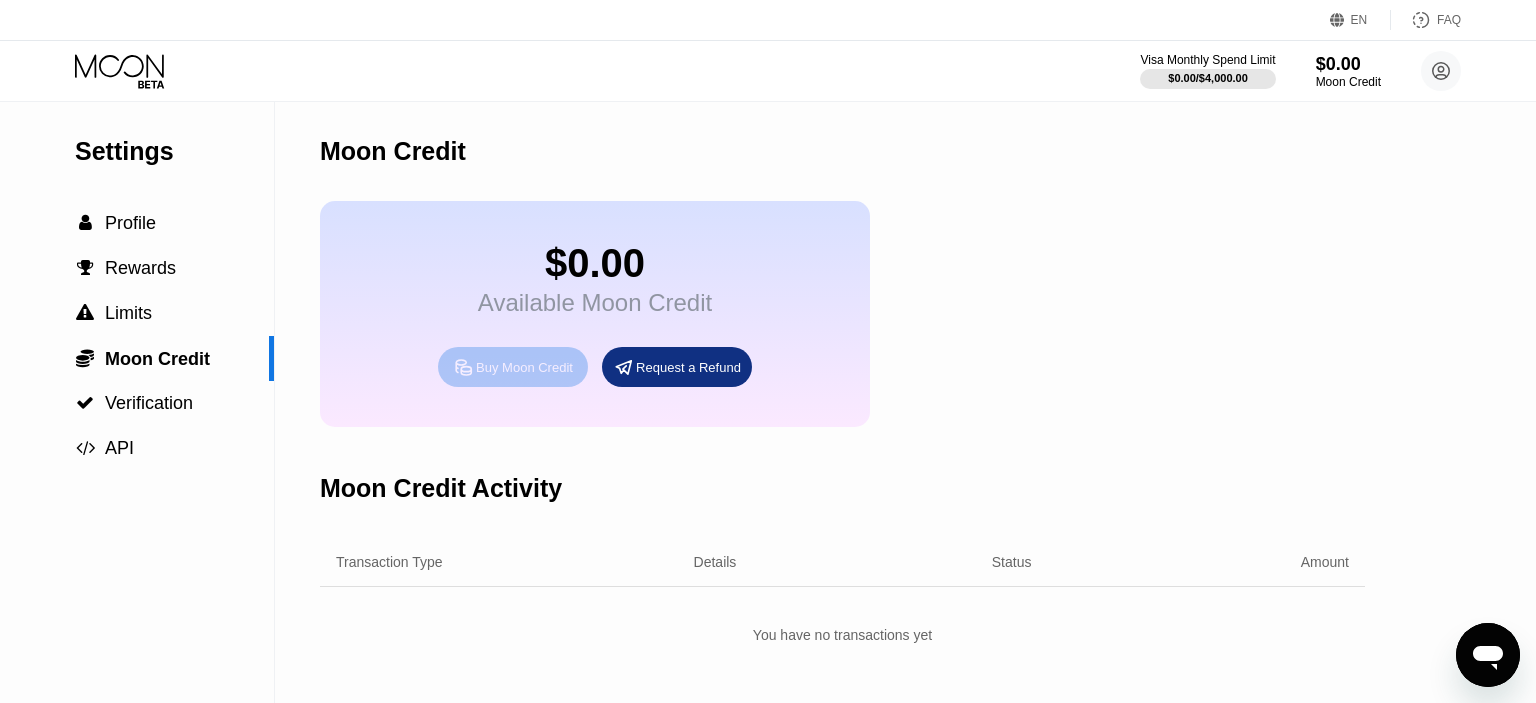 click on "Buy Moon Credit" at bounding box center [513, 367] 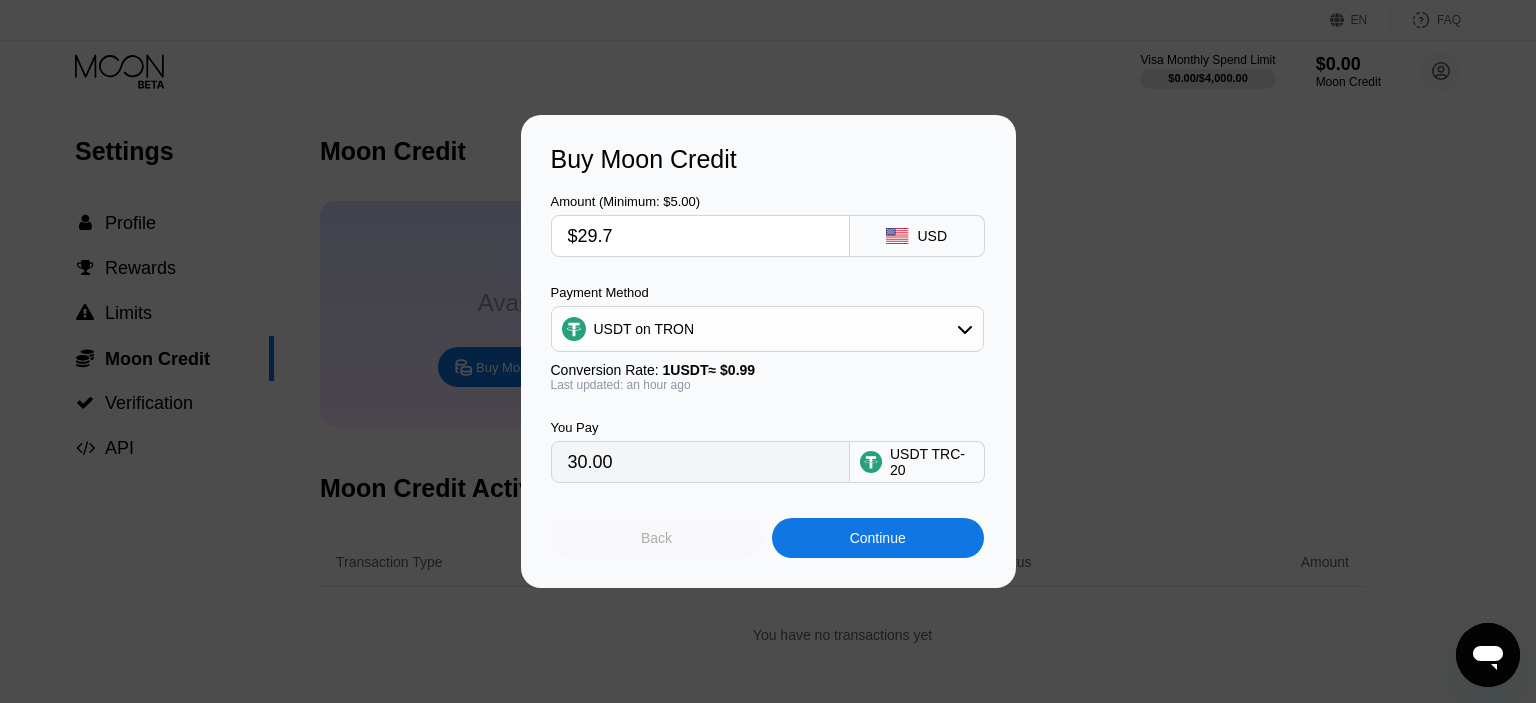 click on "Back" at bounding box center (656, 538) 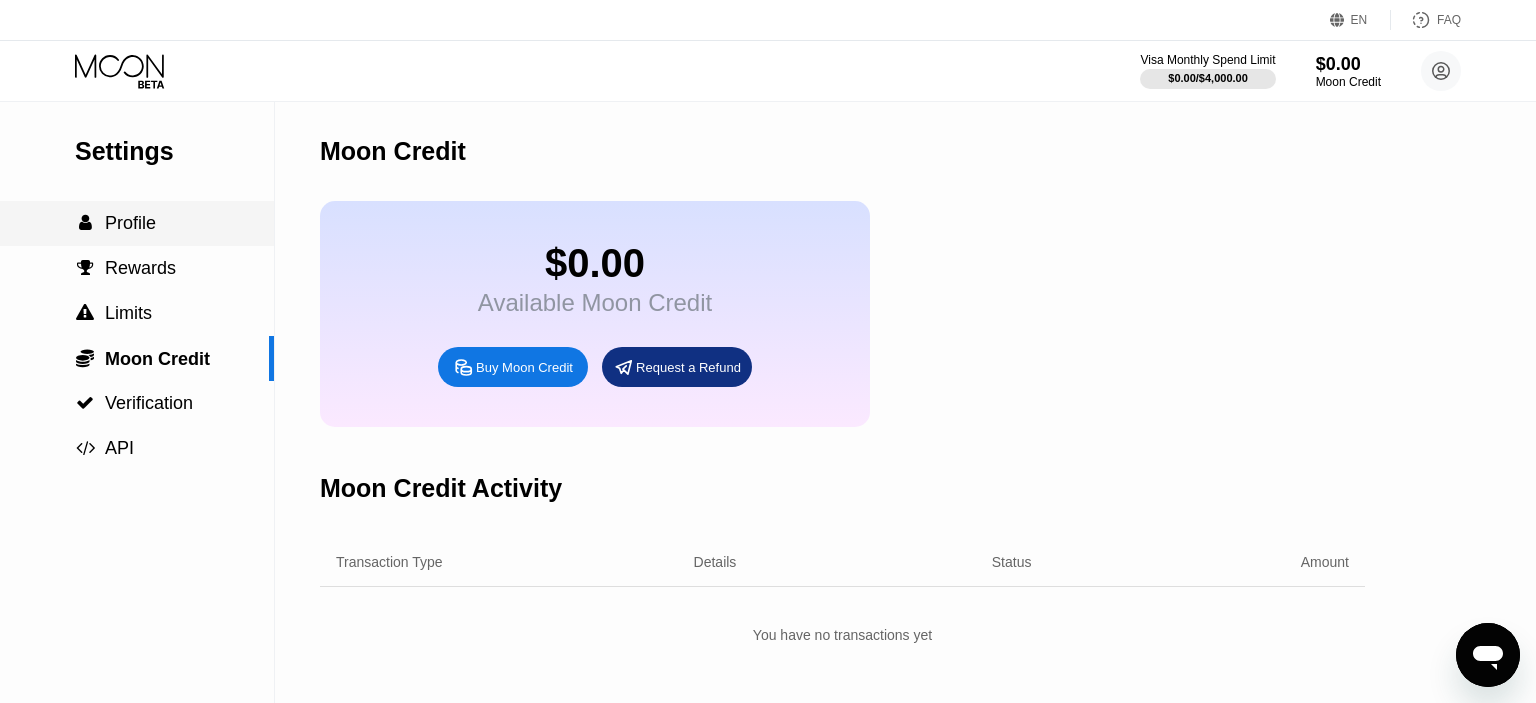 click on " Profile" at bounding box center (137, 223) 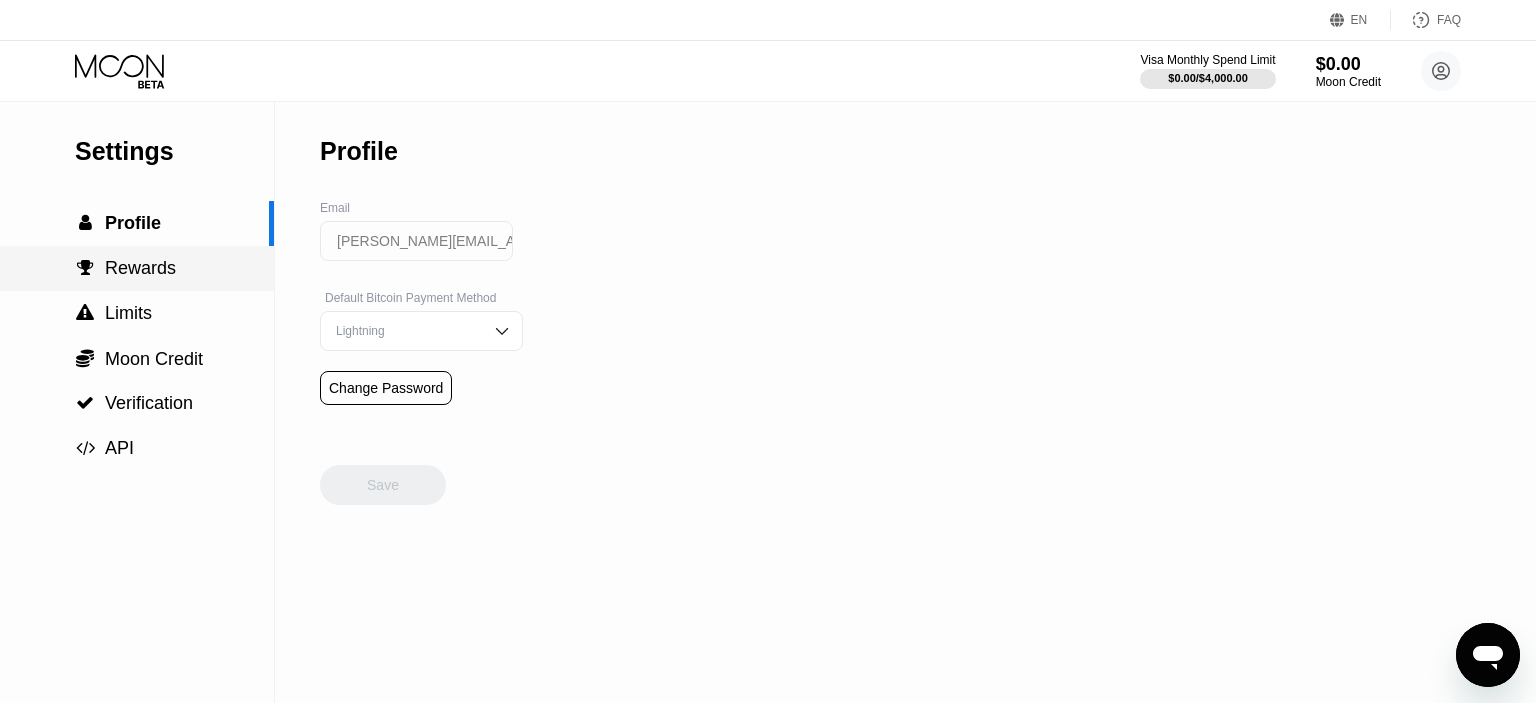 click on "Rewards" at bounding box center (140, 268) 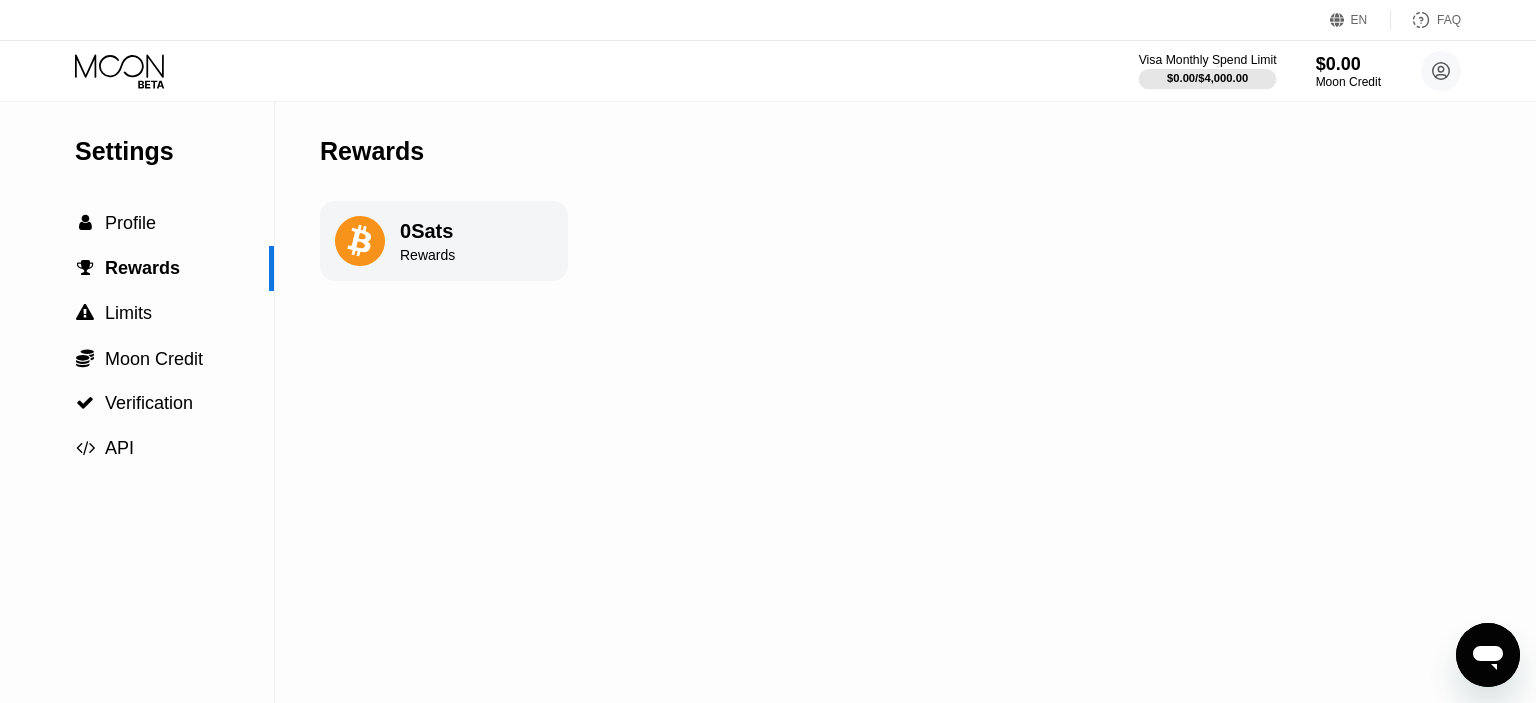 click on "Visa Monthly Spend Limit" at bounding box center (1208, 60) 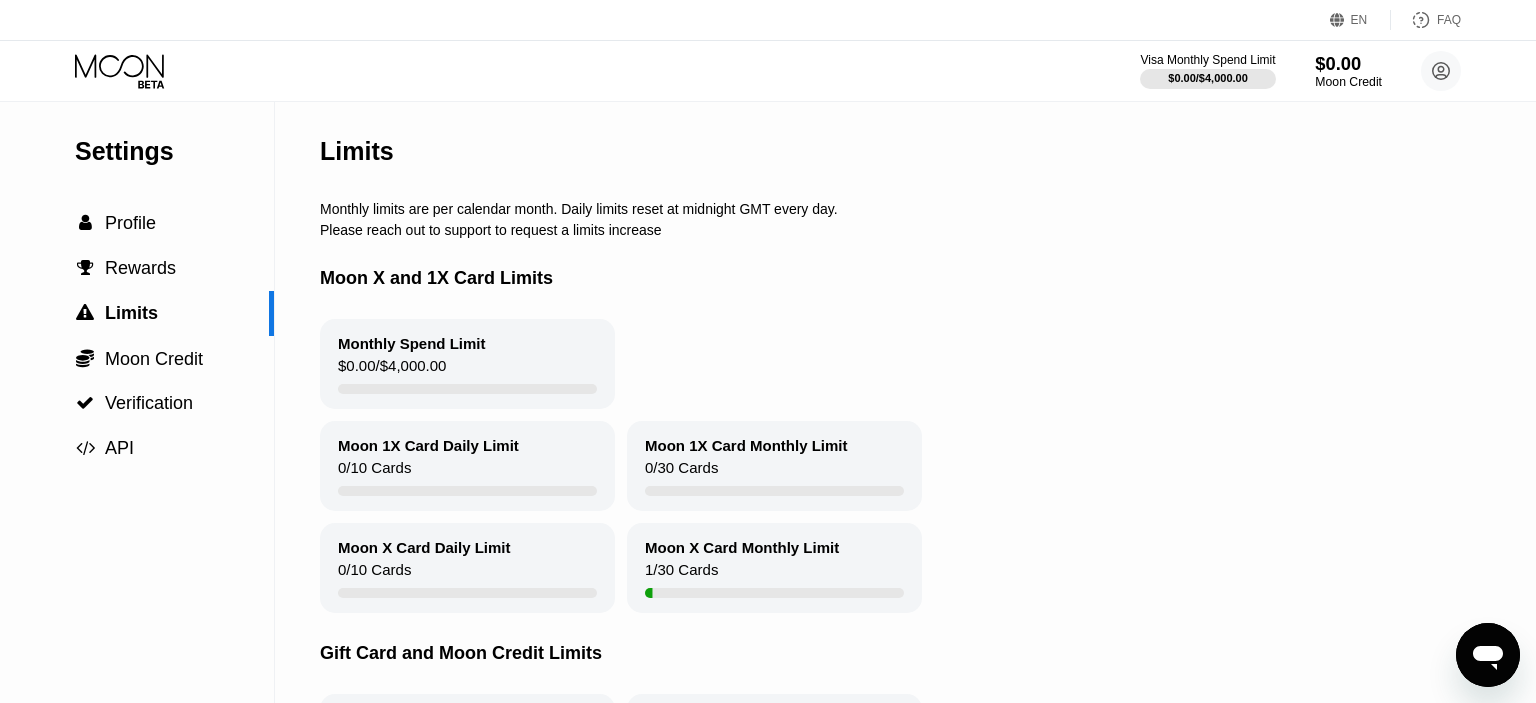 click on "$0.00" at bounding box center (1348, 63) 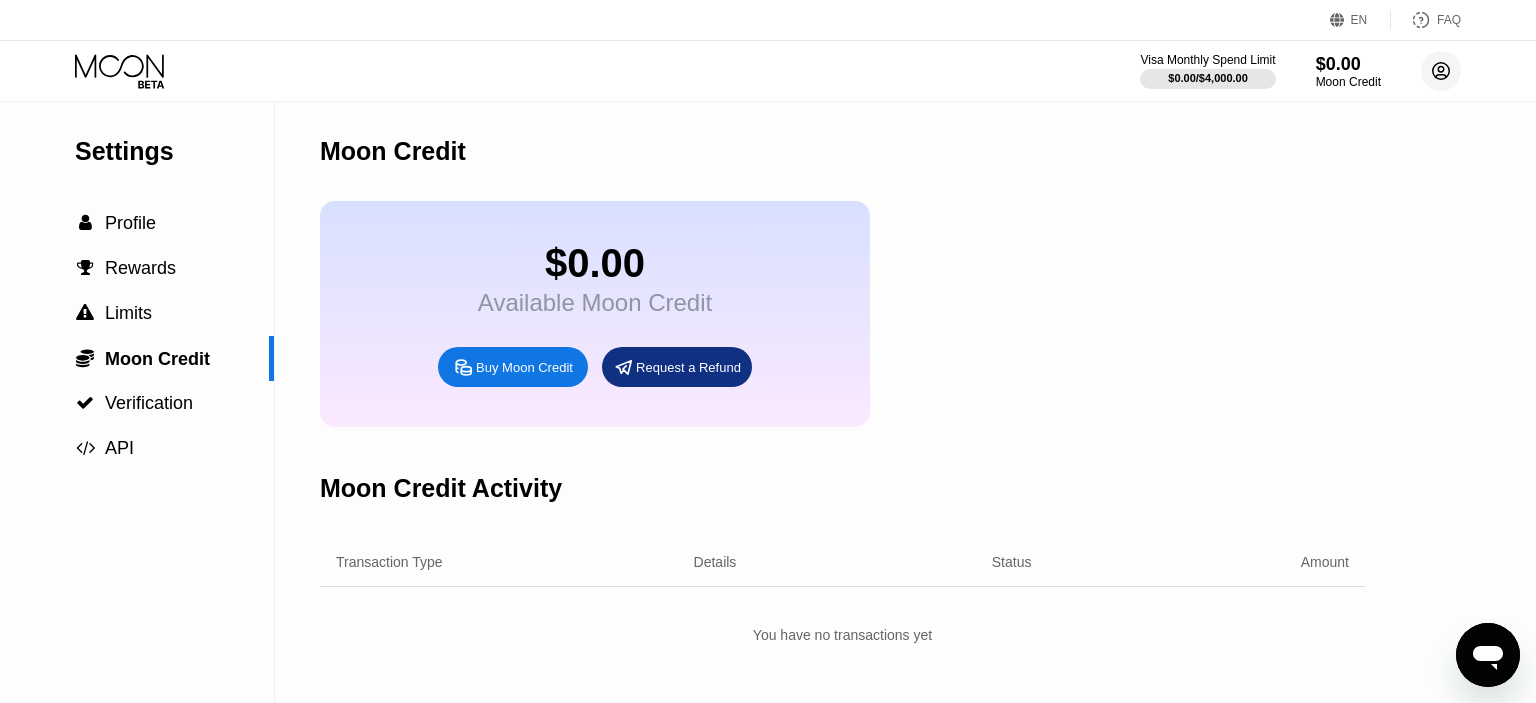 click 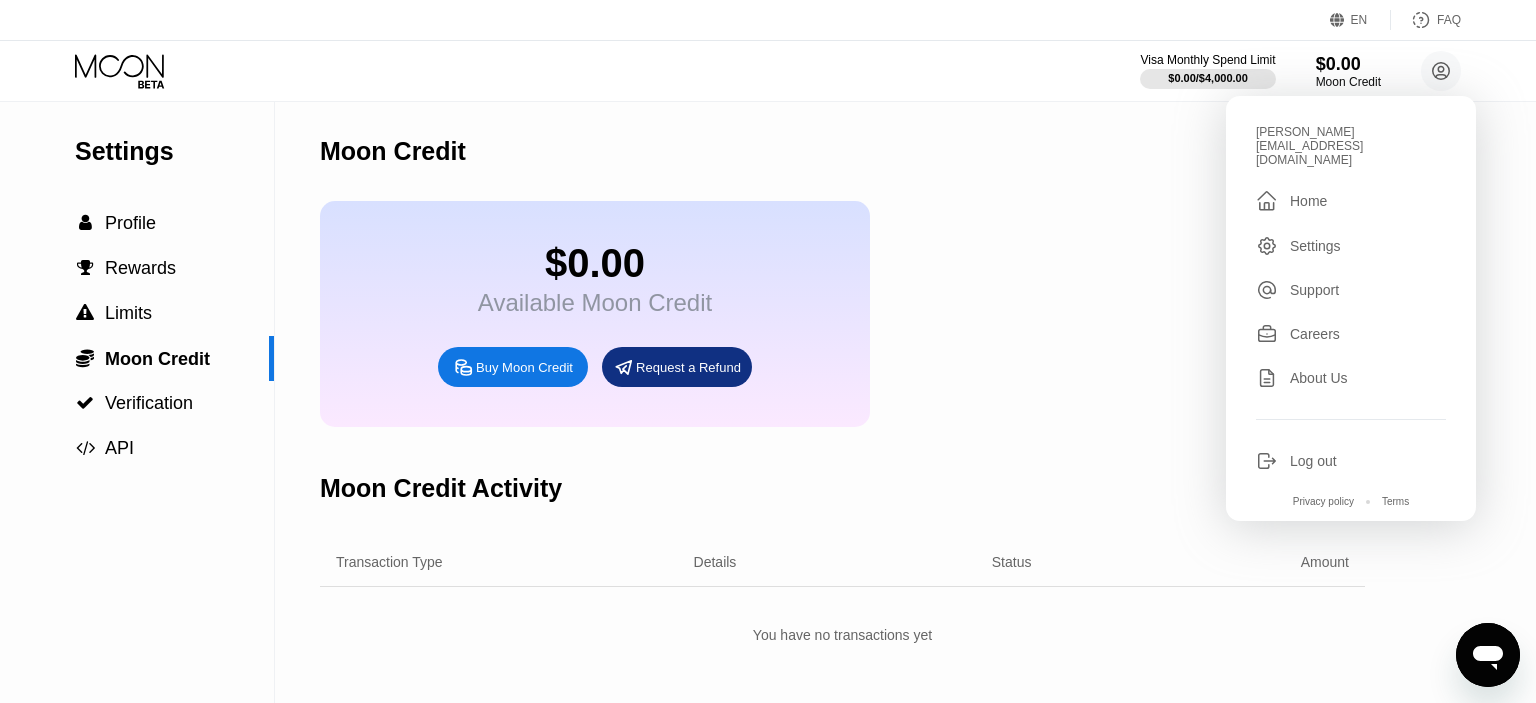 click on "Settings" at bounding box center (1315, 246) 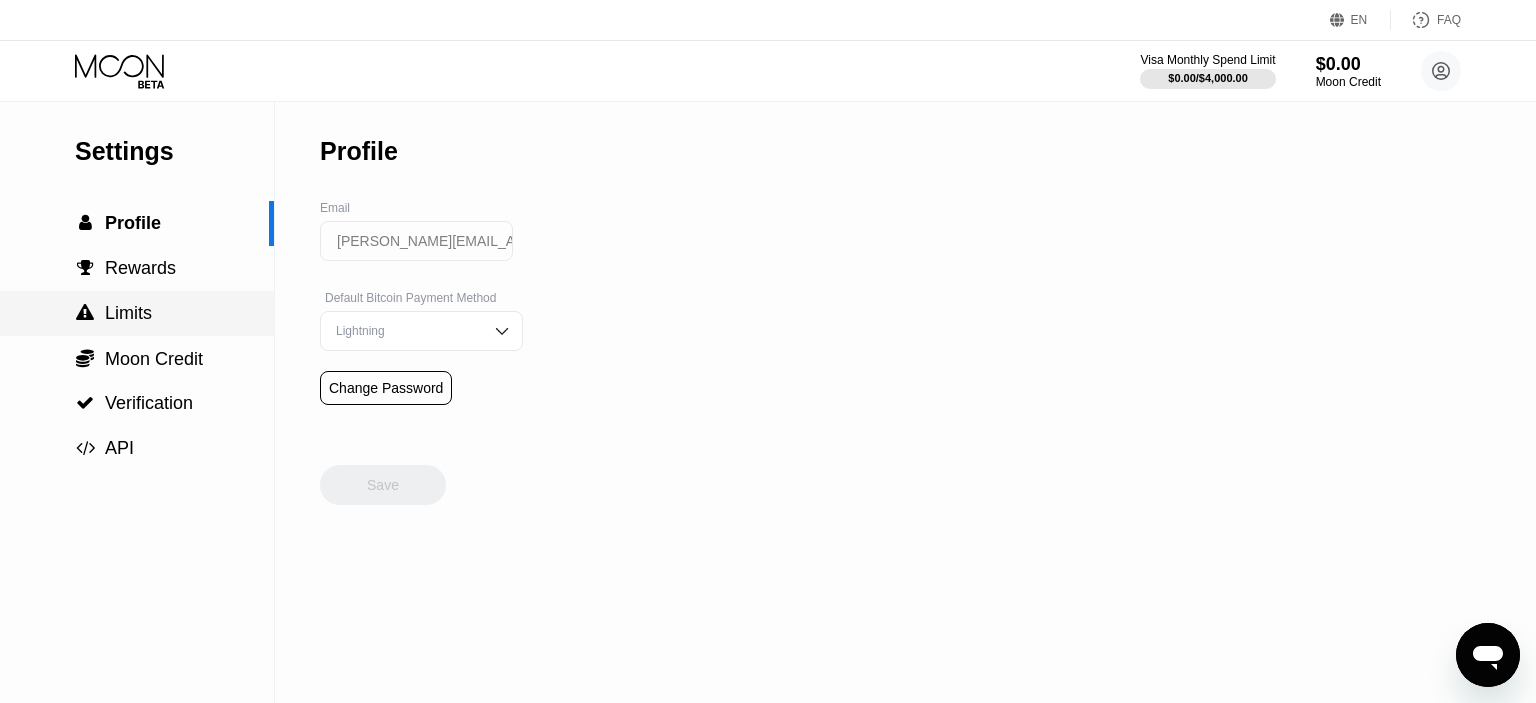 click on "Limits" at bounding box center (128, 313) 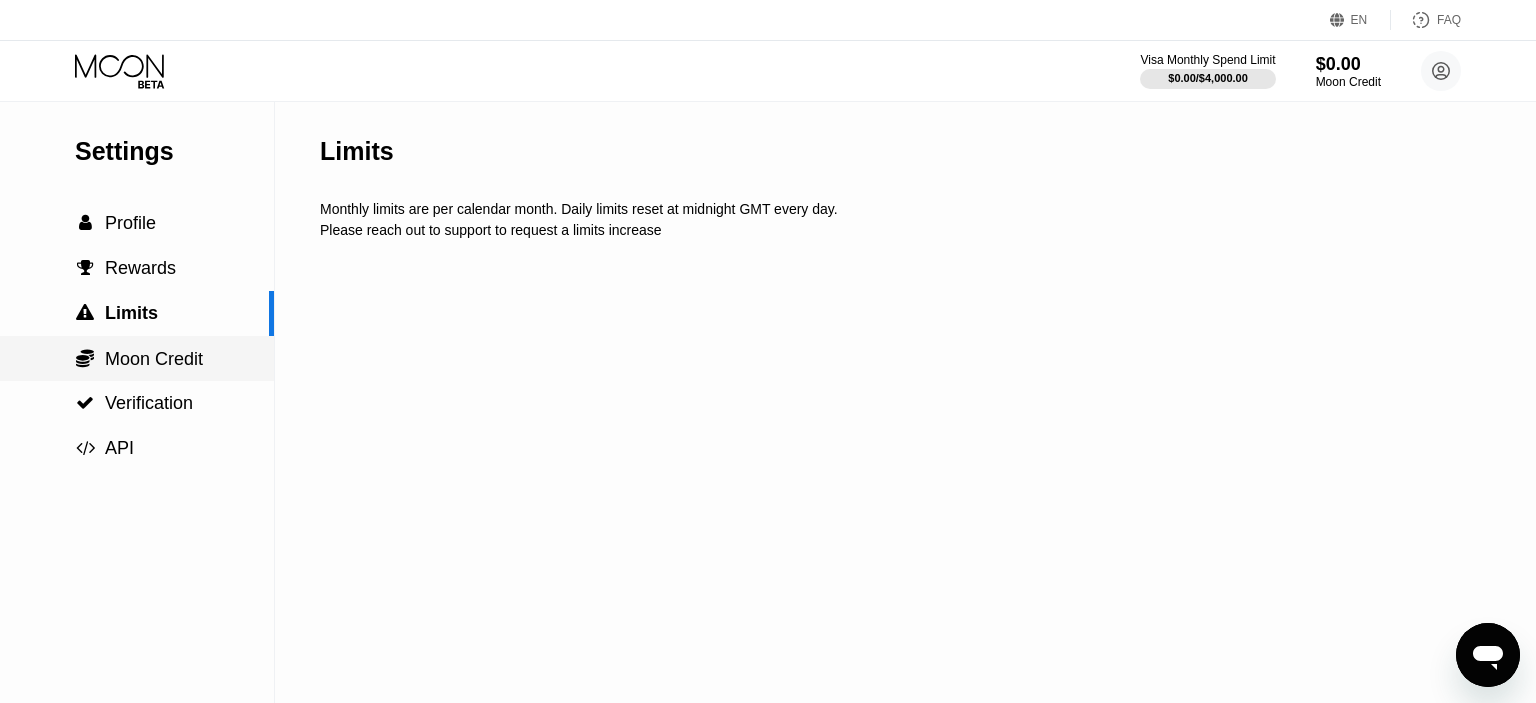 click on "Moon Credit" at bounding box center (154, 359) 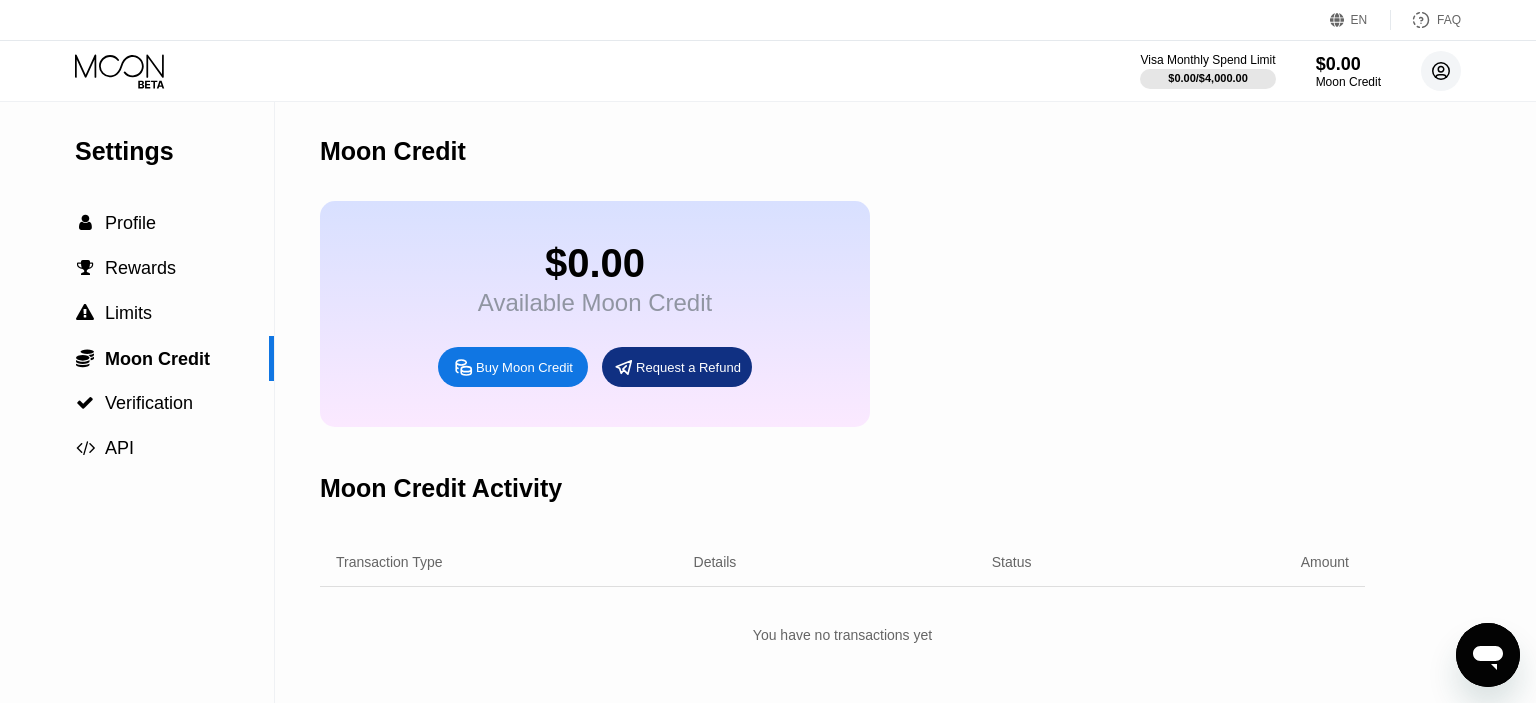 click 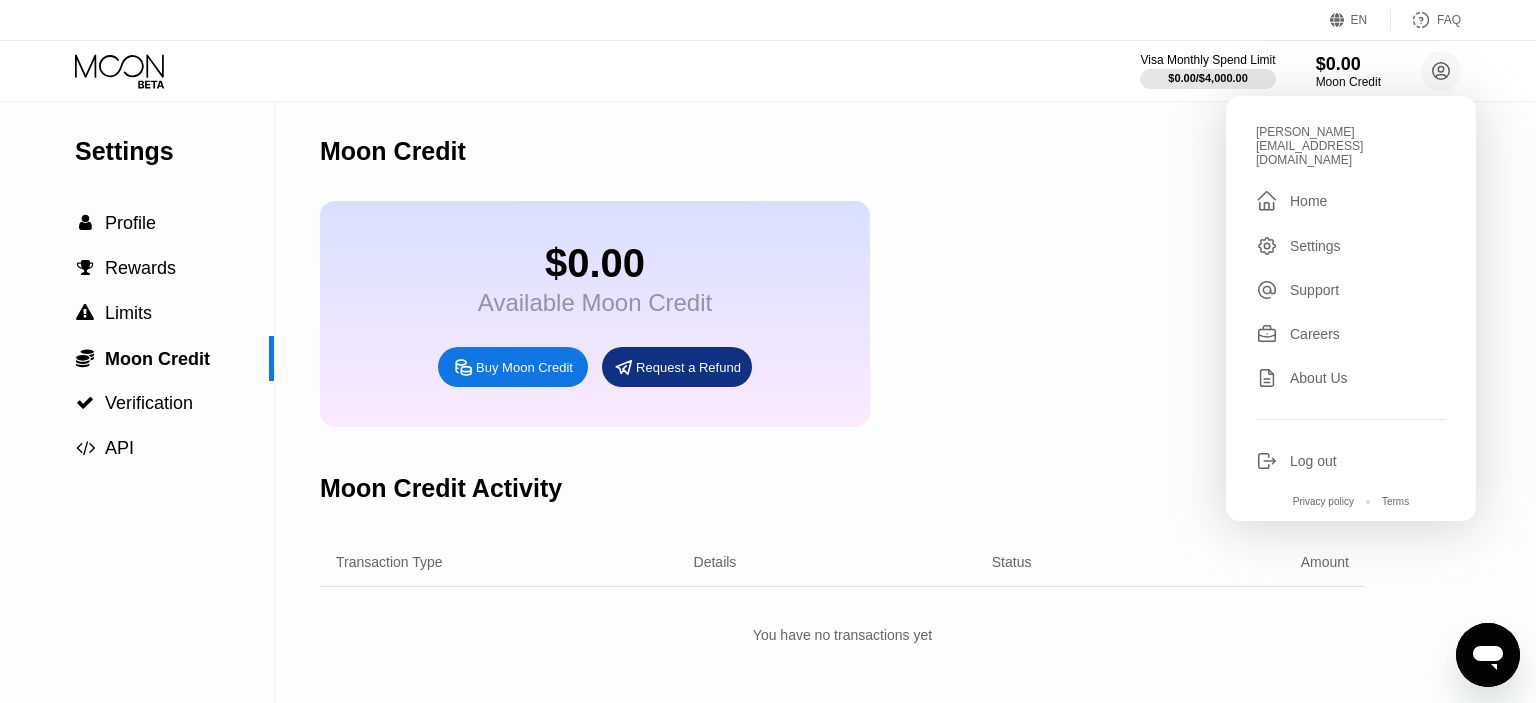 click on "Home" at bounding box center [1308, 201] 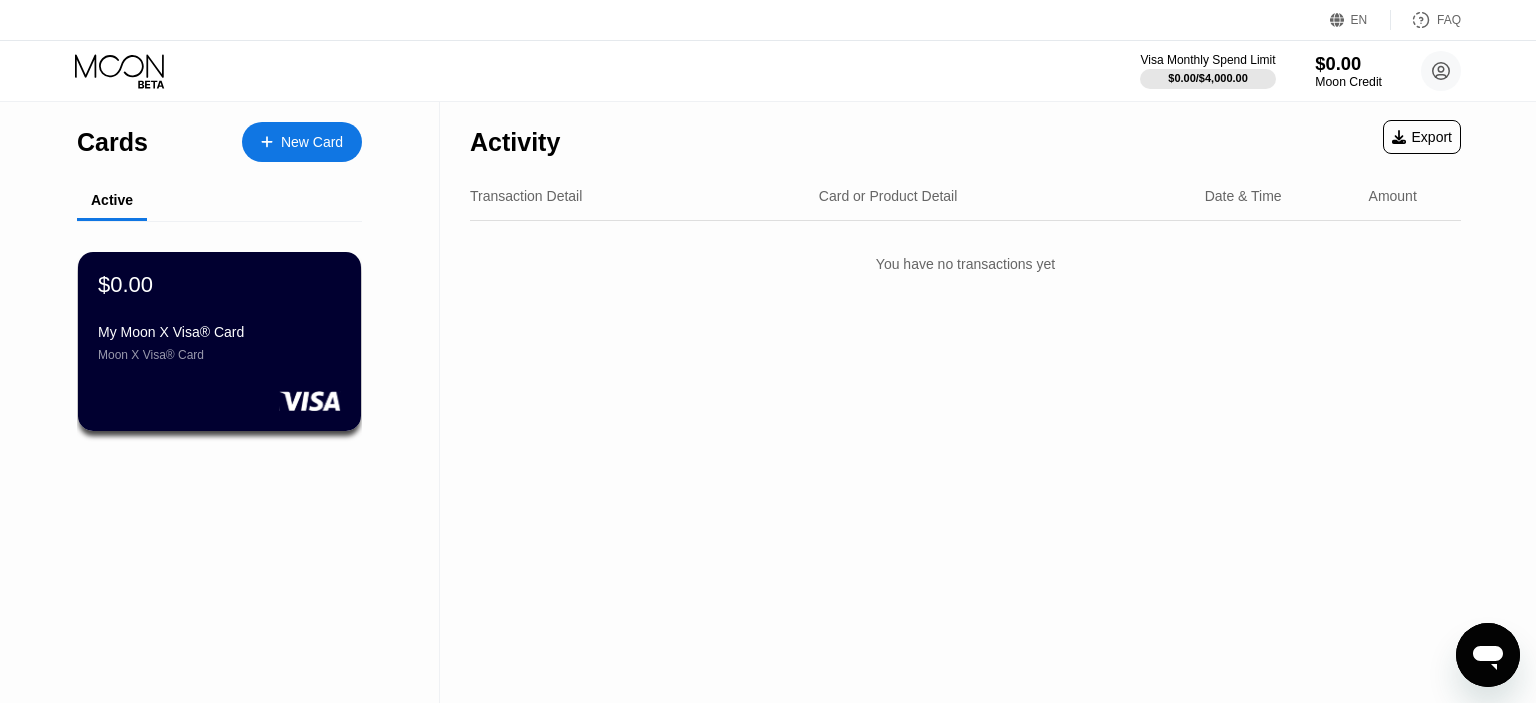 click on "$0.00" at bounding box center (1348, 63) 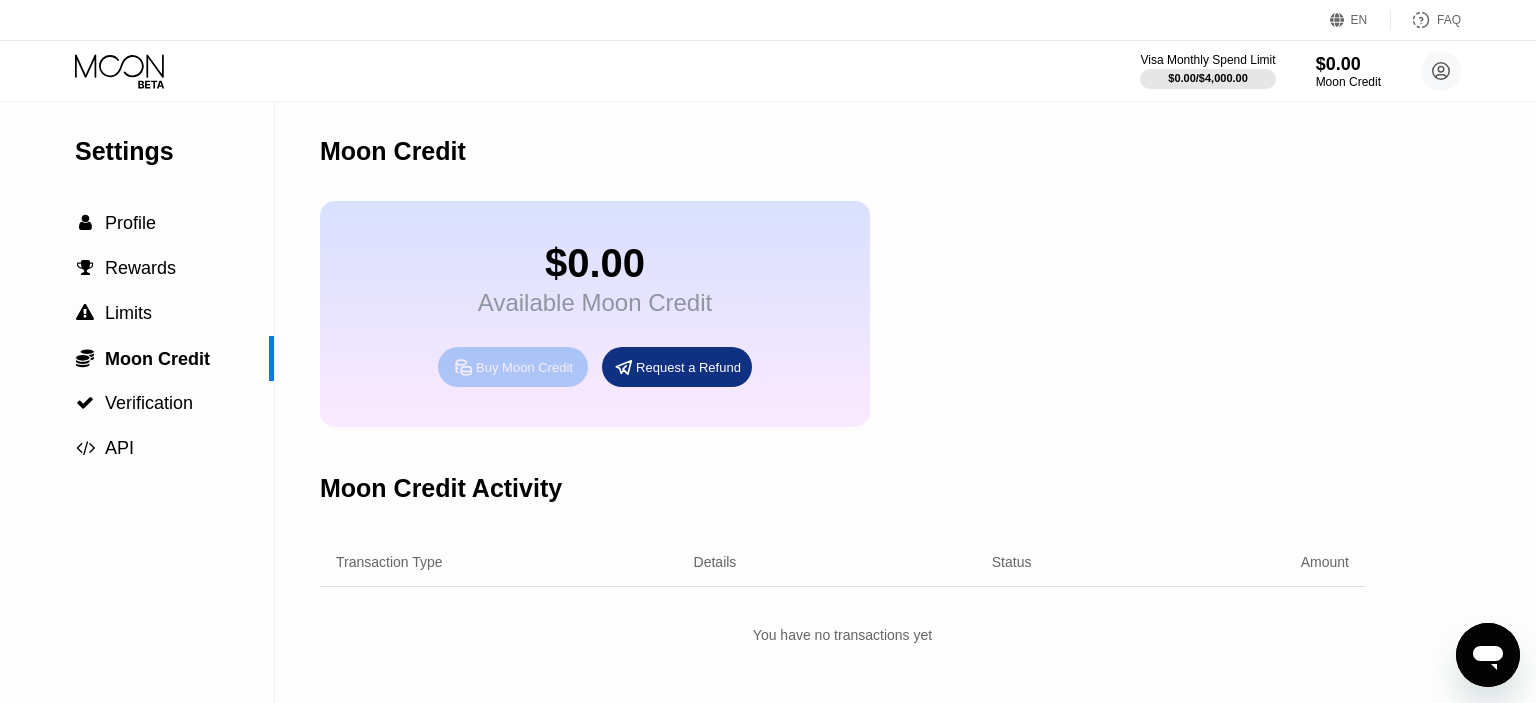 click on "Buy Moon Credit" at bounding box center (524, 367) 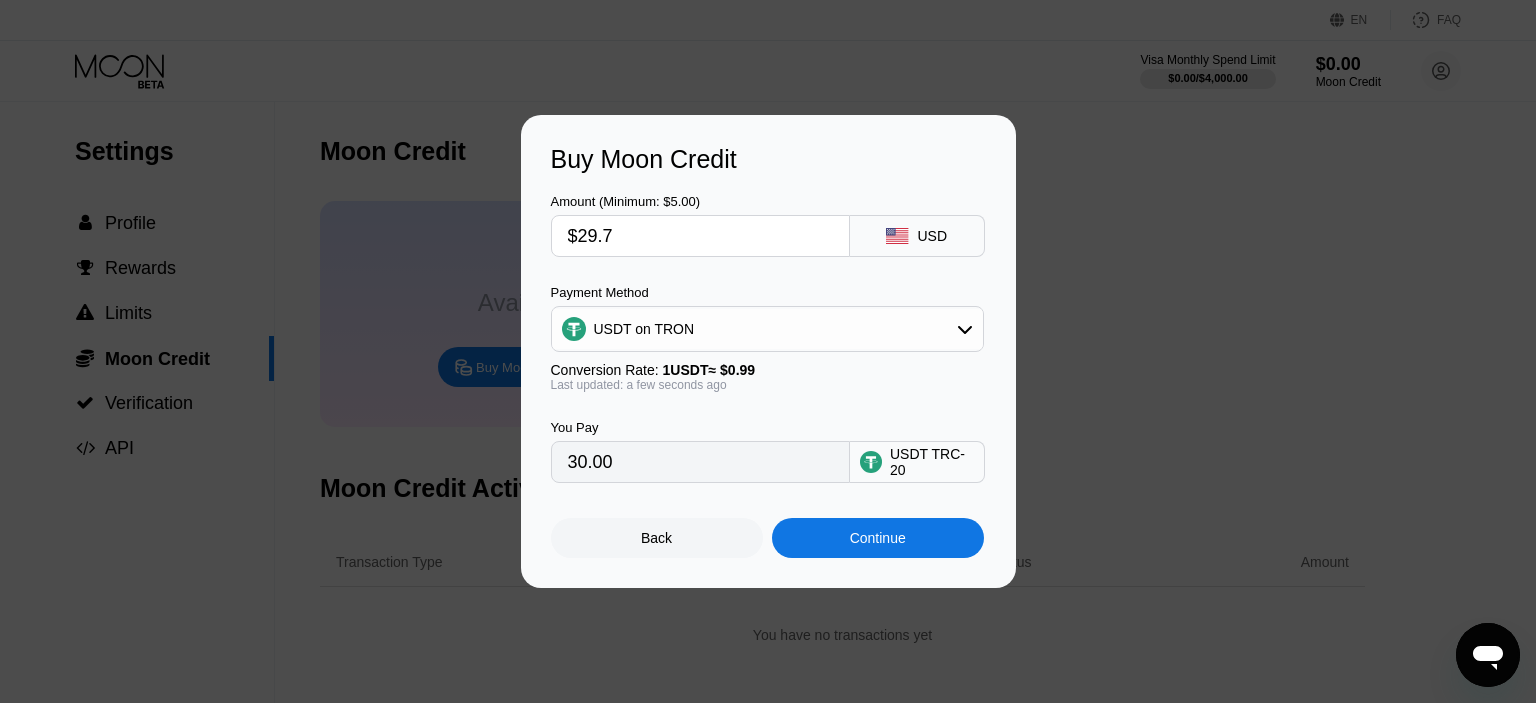 click 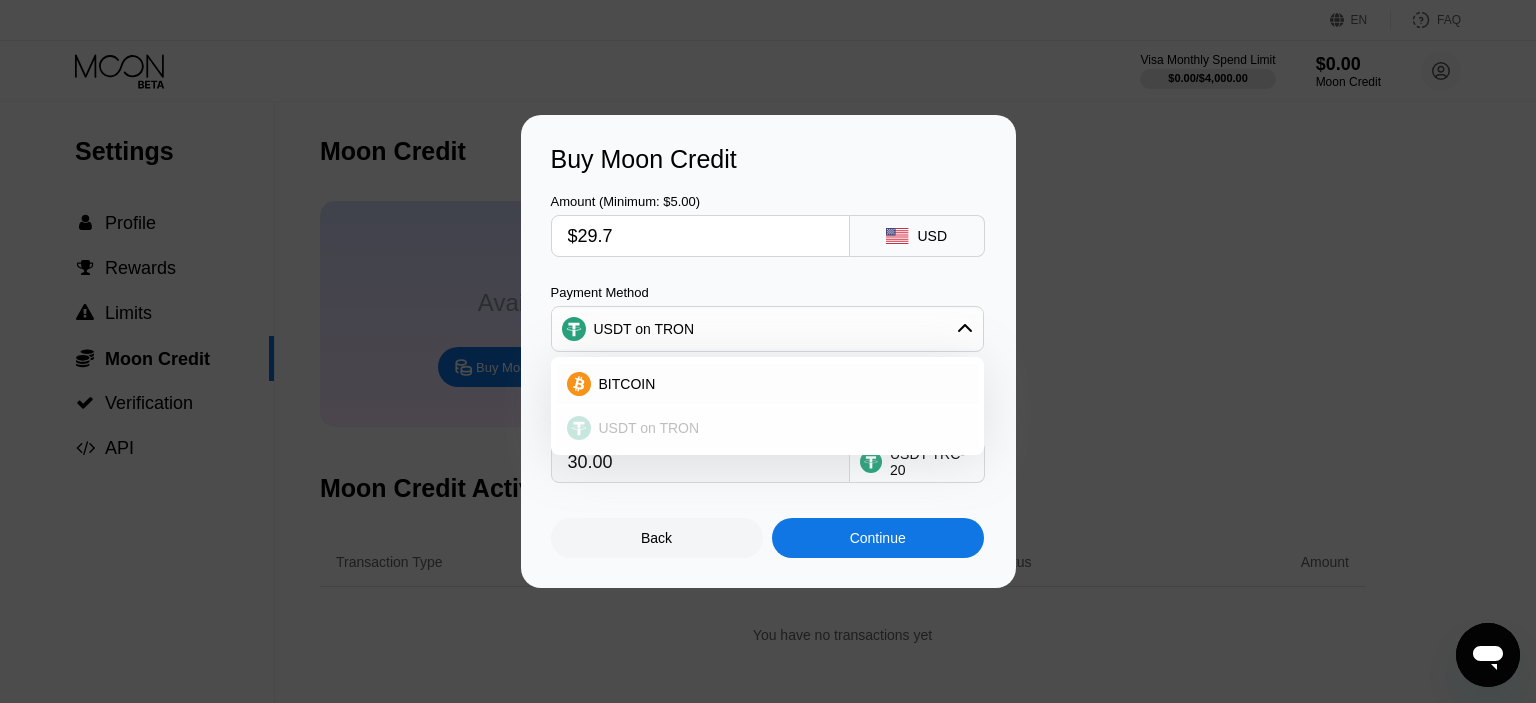 click on "USDT on TRON" at bounding box center (649, 428) 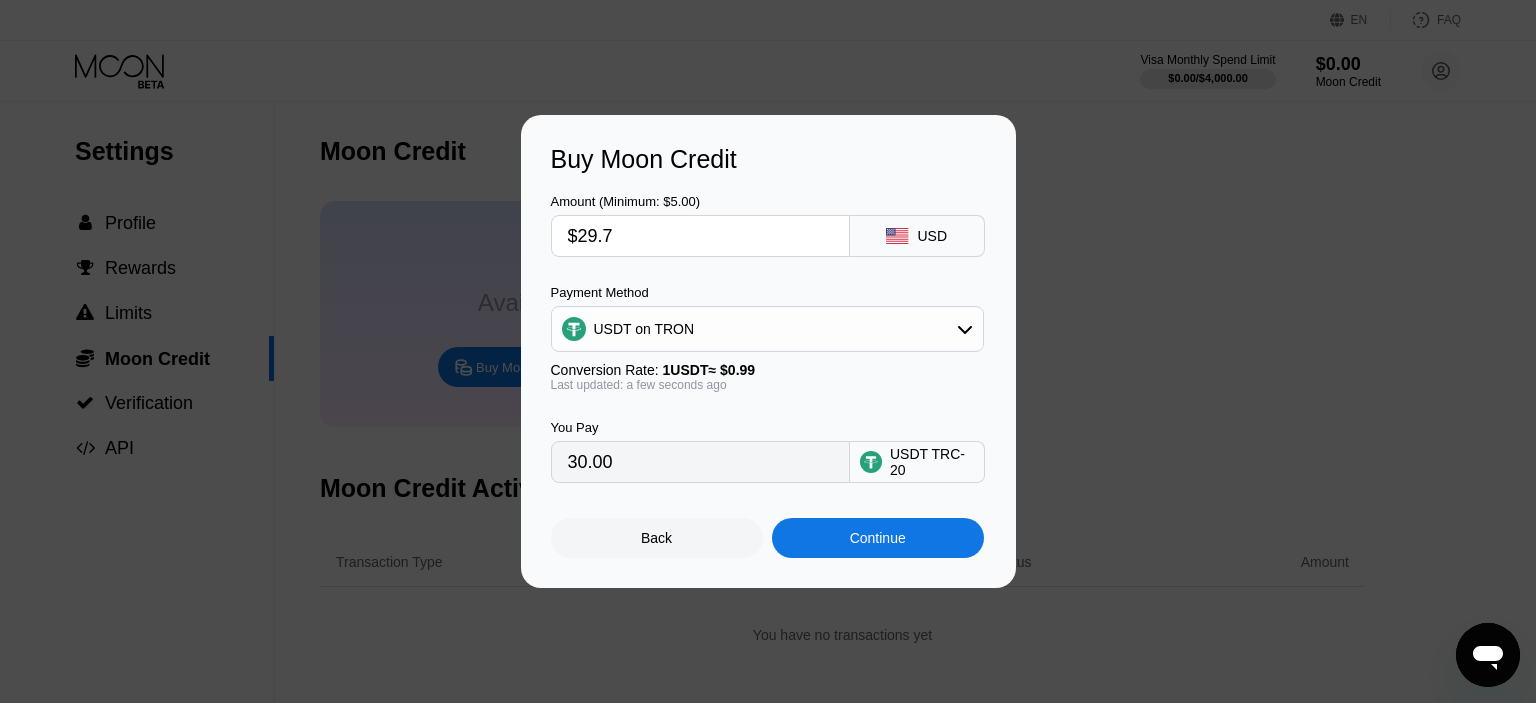 click on "Continue" at bounding box center [878, 538] 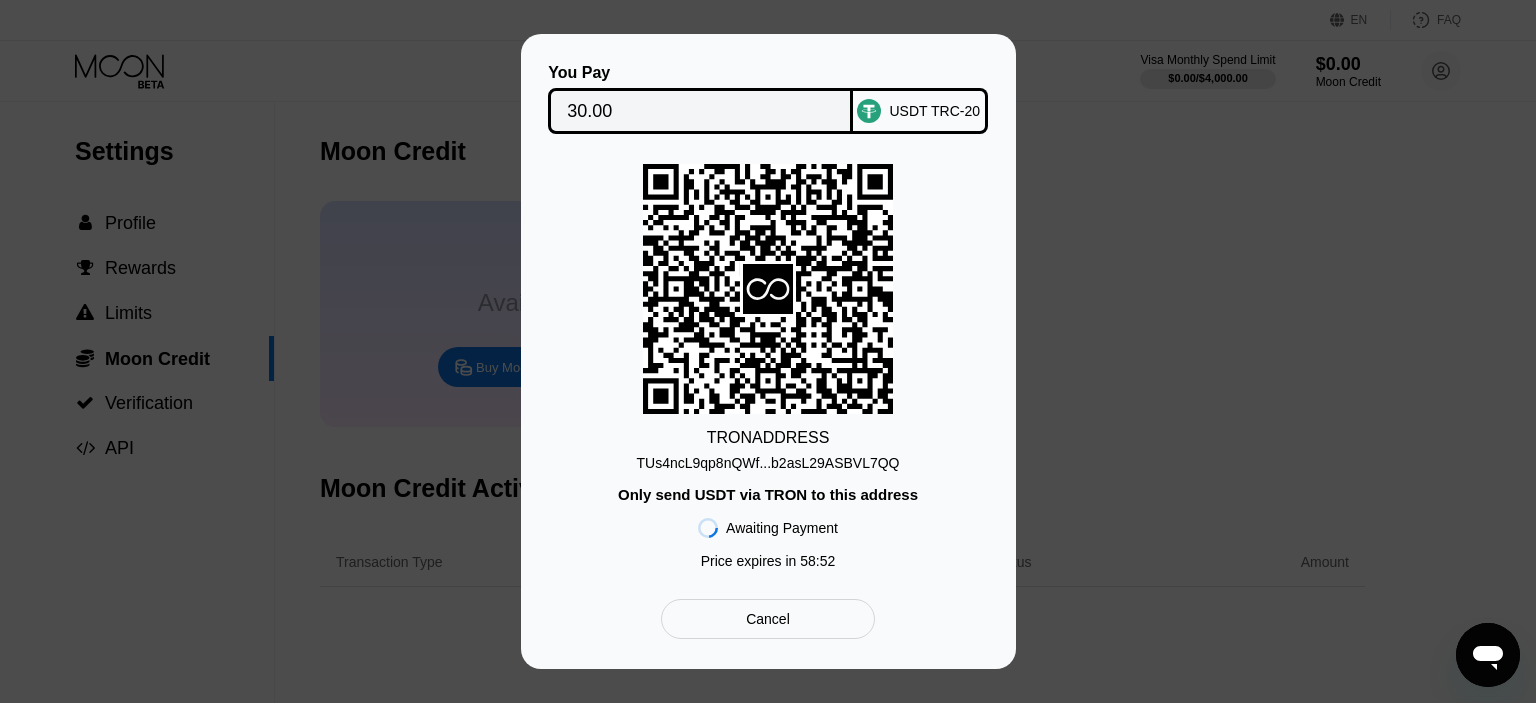 click on "TUs4ncL9qp8nQWf...b2asL29ASBVL7QQ" at bounding box center [767, 463] 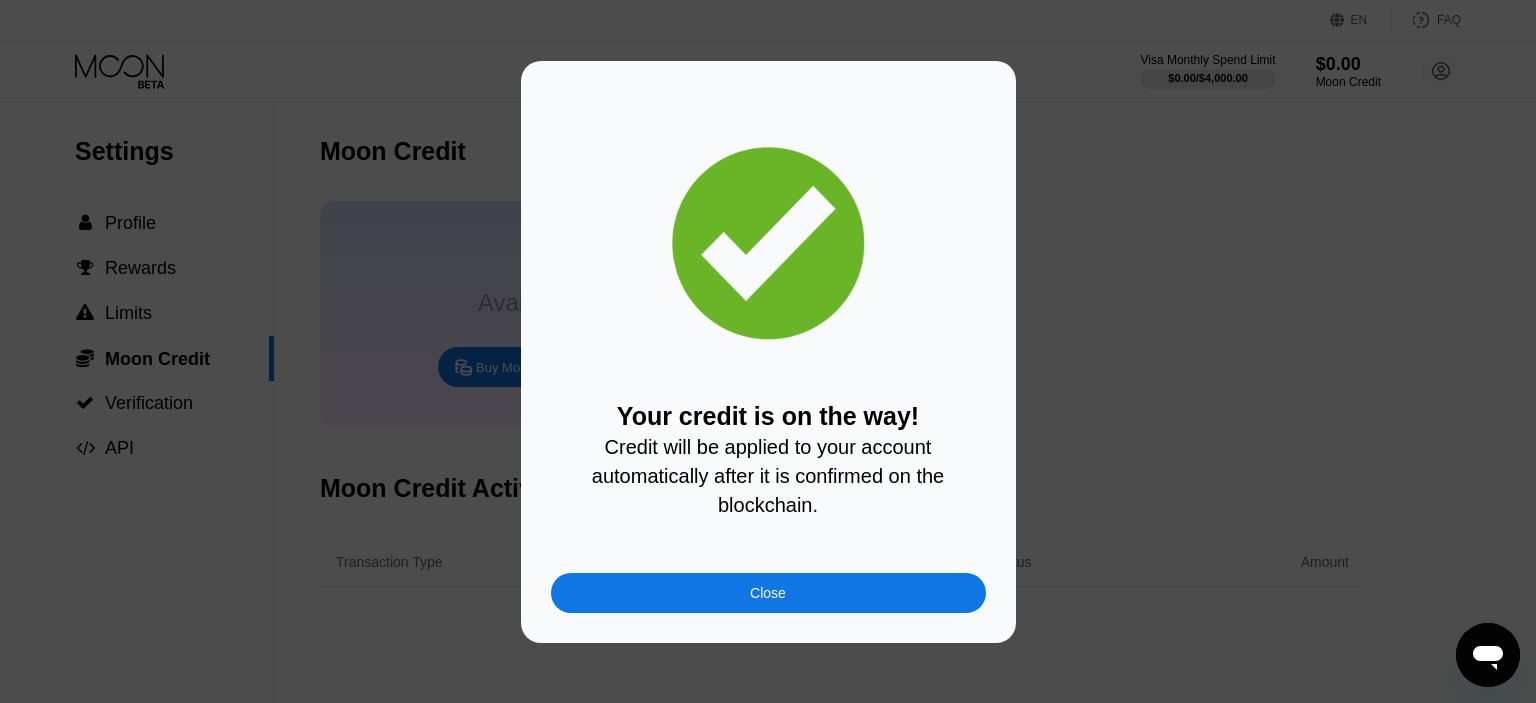 click on "Close" at bounding box center [768, 593] 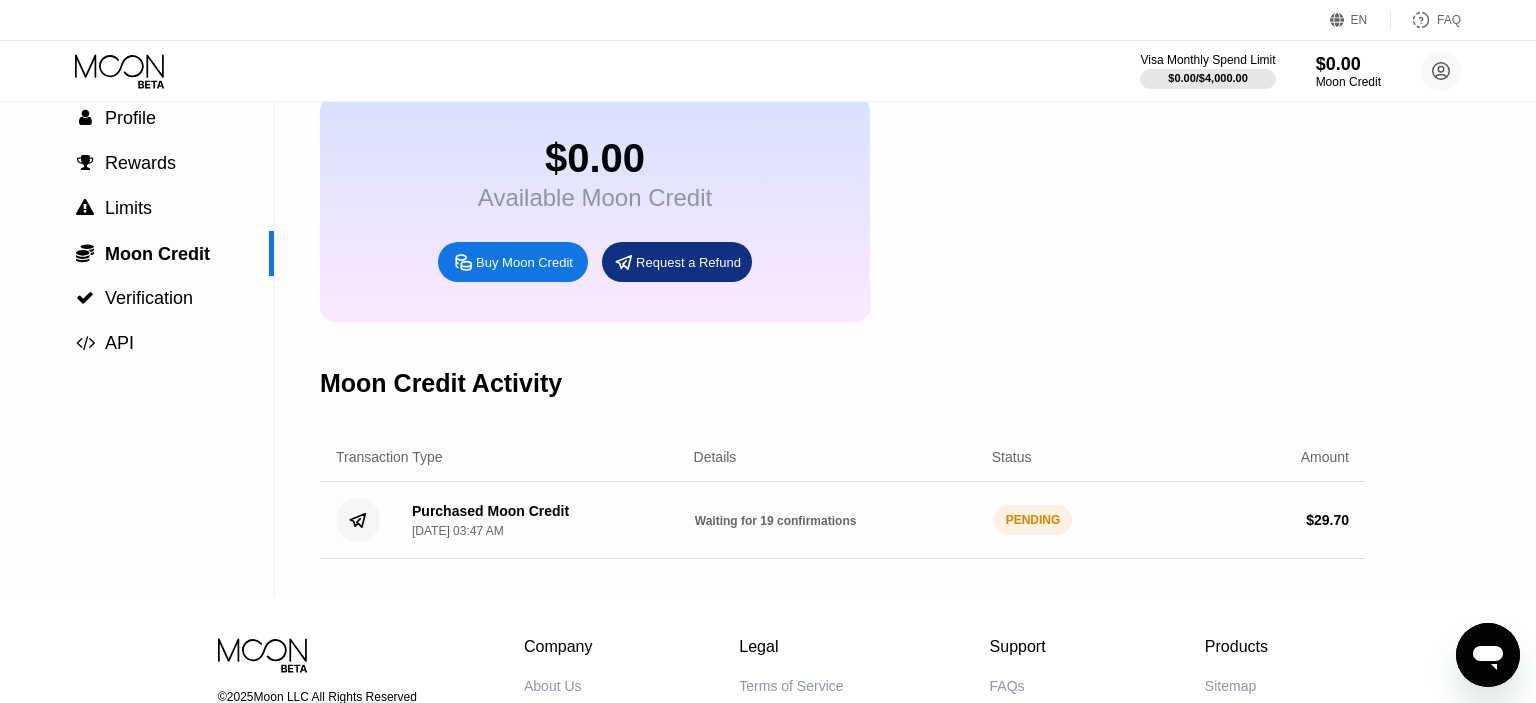 scroll, scrollTop: 0, scrollLeft: 0, axis: both 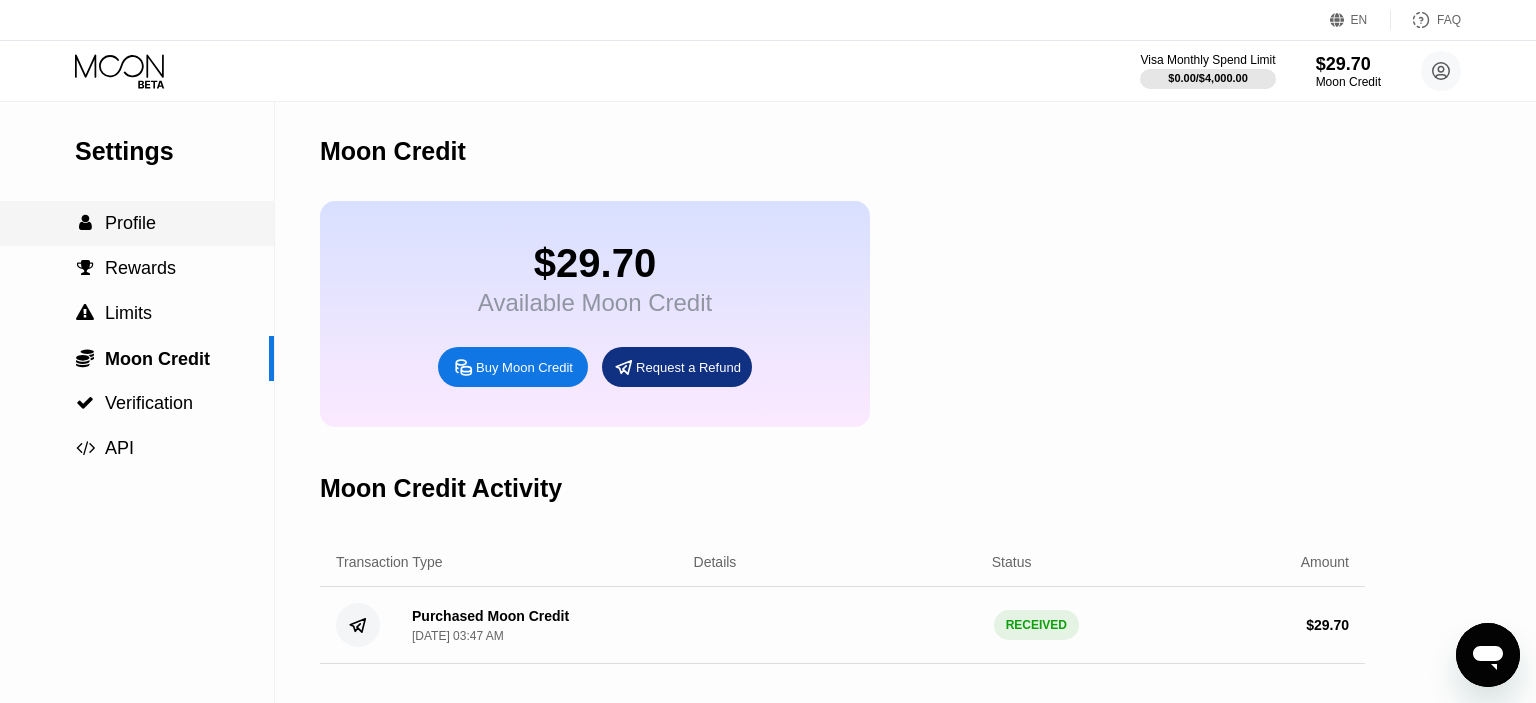 click on "Profile" at bounding box center [130, 223] 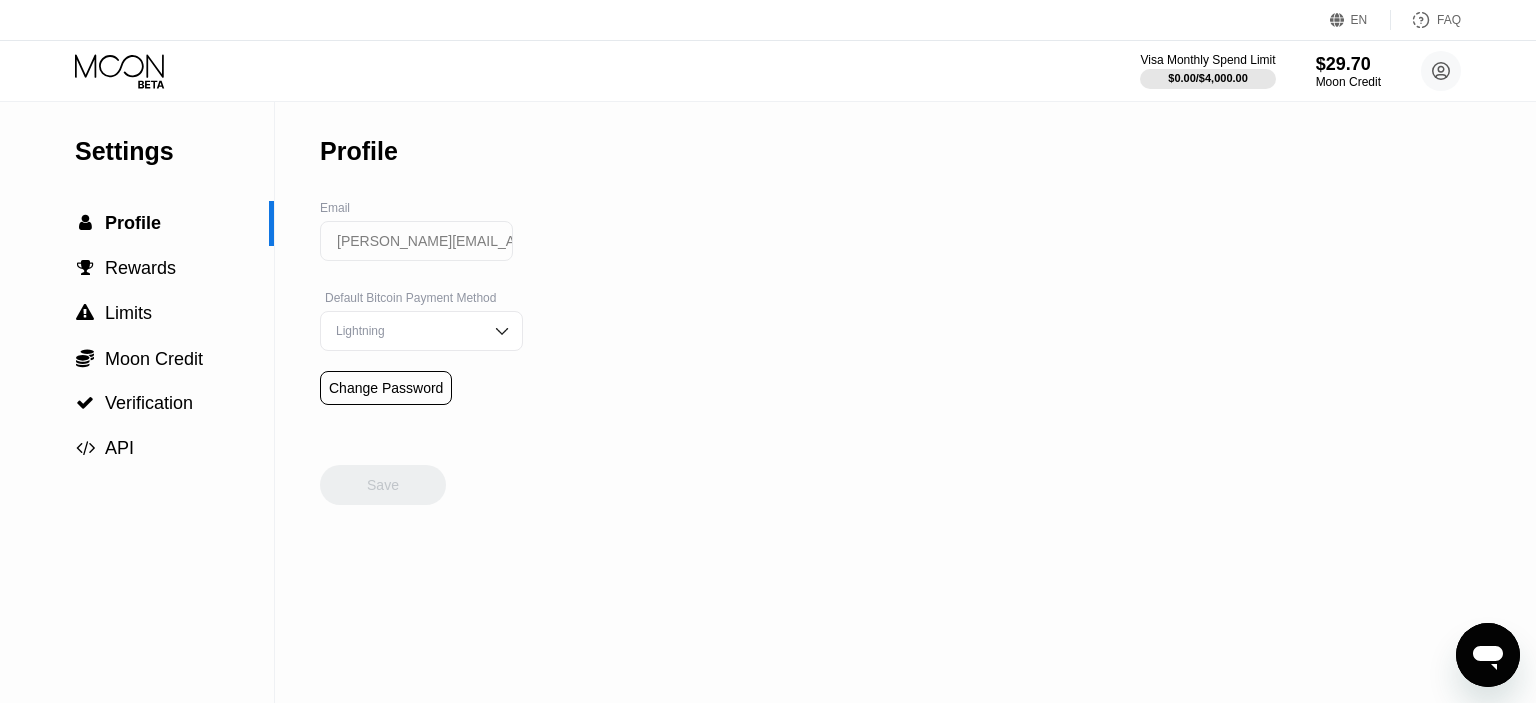 click 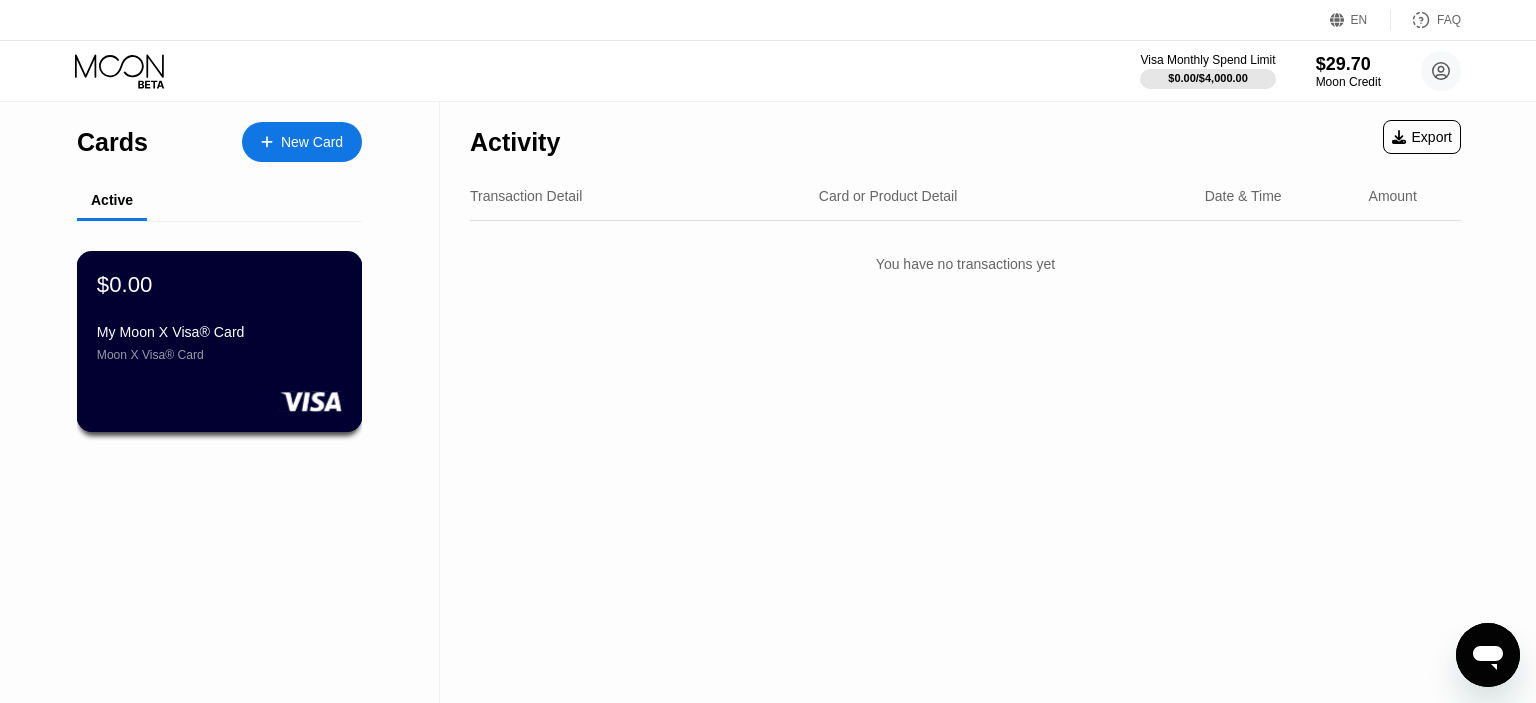 click on "$0.00 My Moon X Visa® Card Moon X Visa® Card" at bounding box center [219, 316] 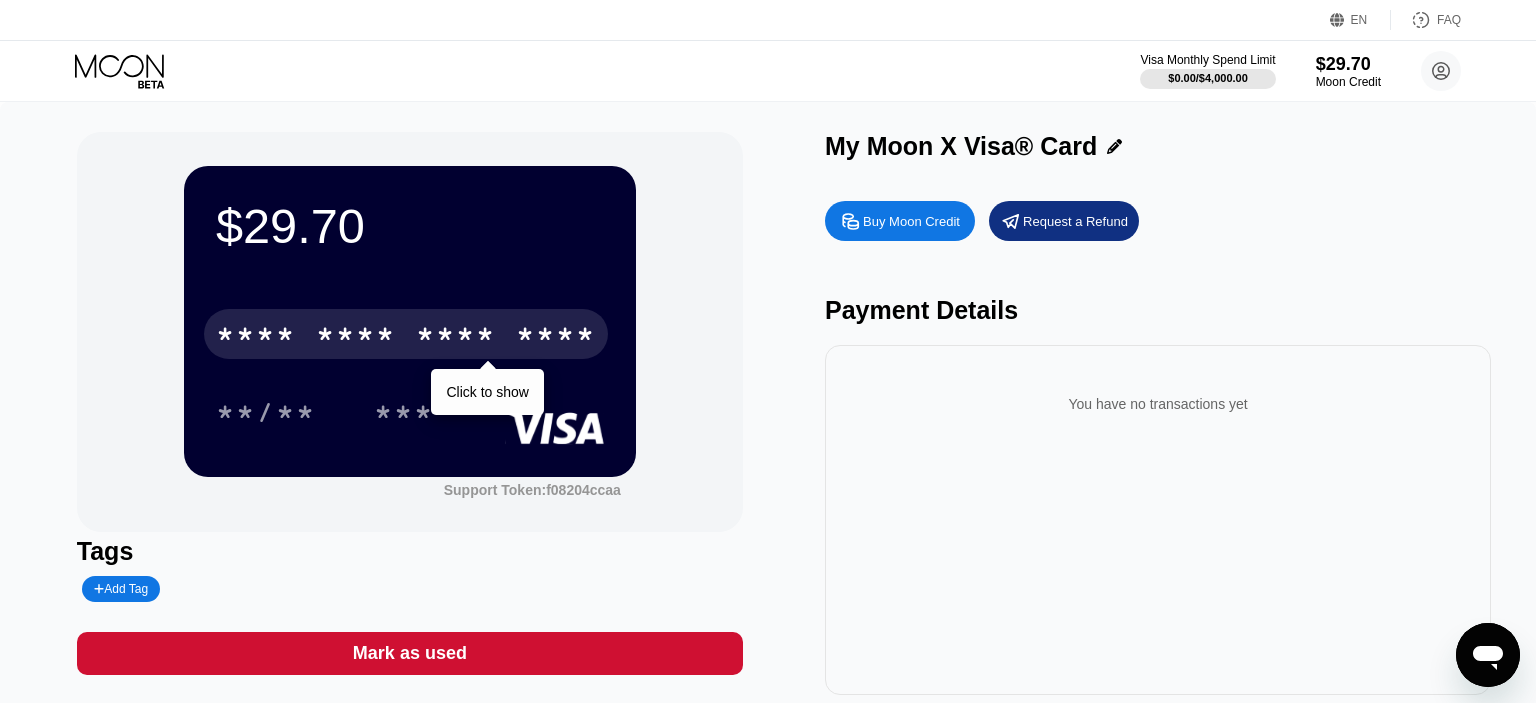 click on "****" at bounding box center [556, 337] 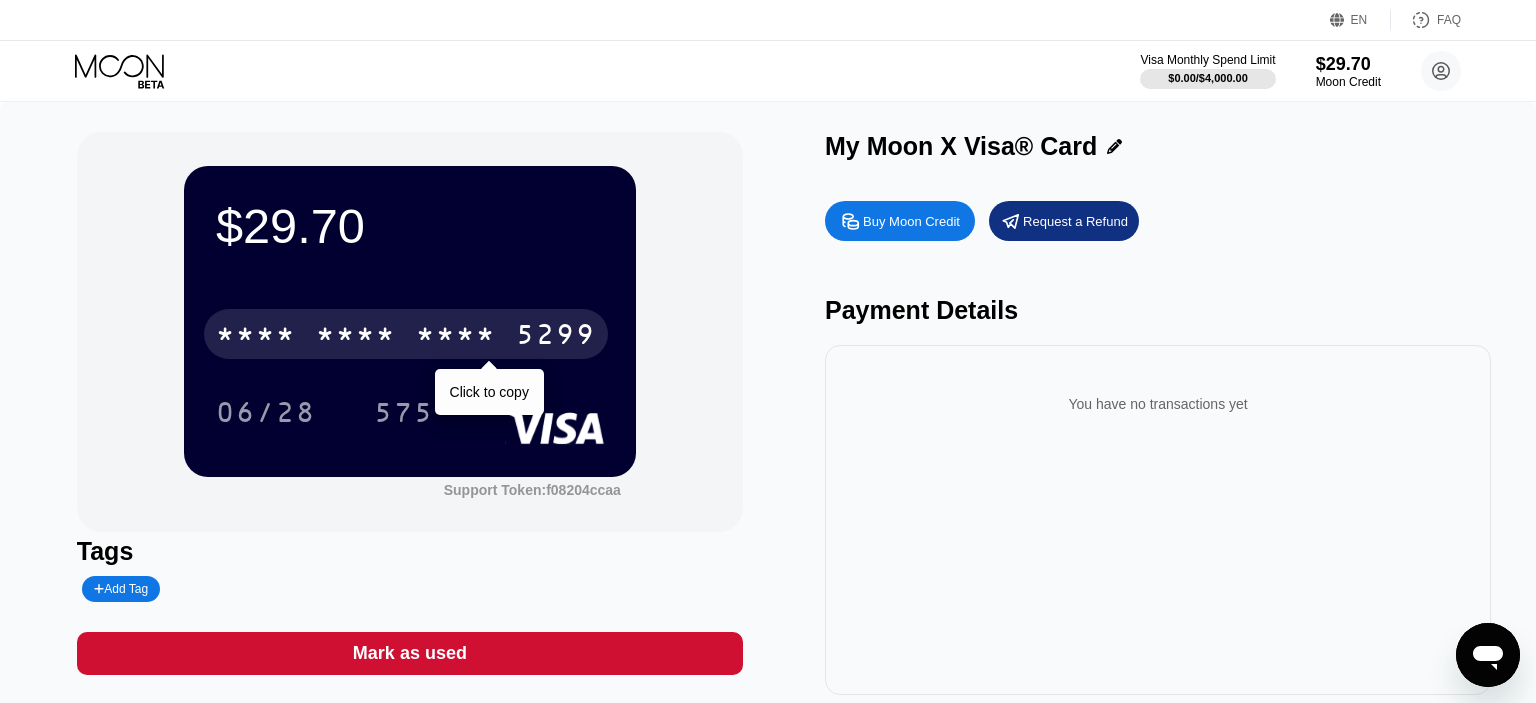 click on "* * * *" at bounding box center (456, 337) 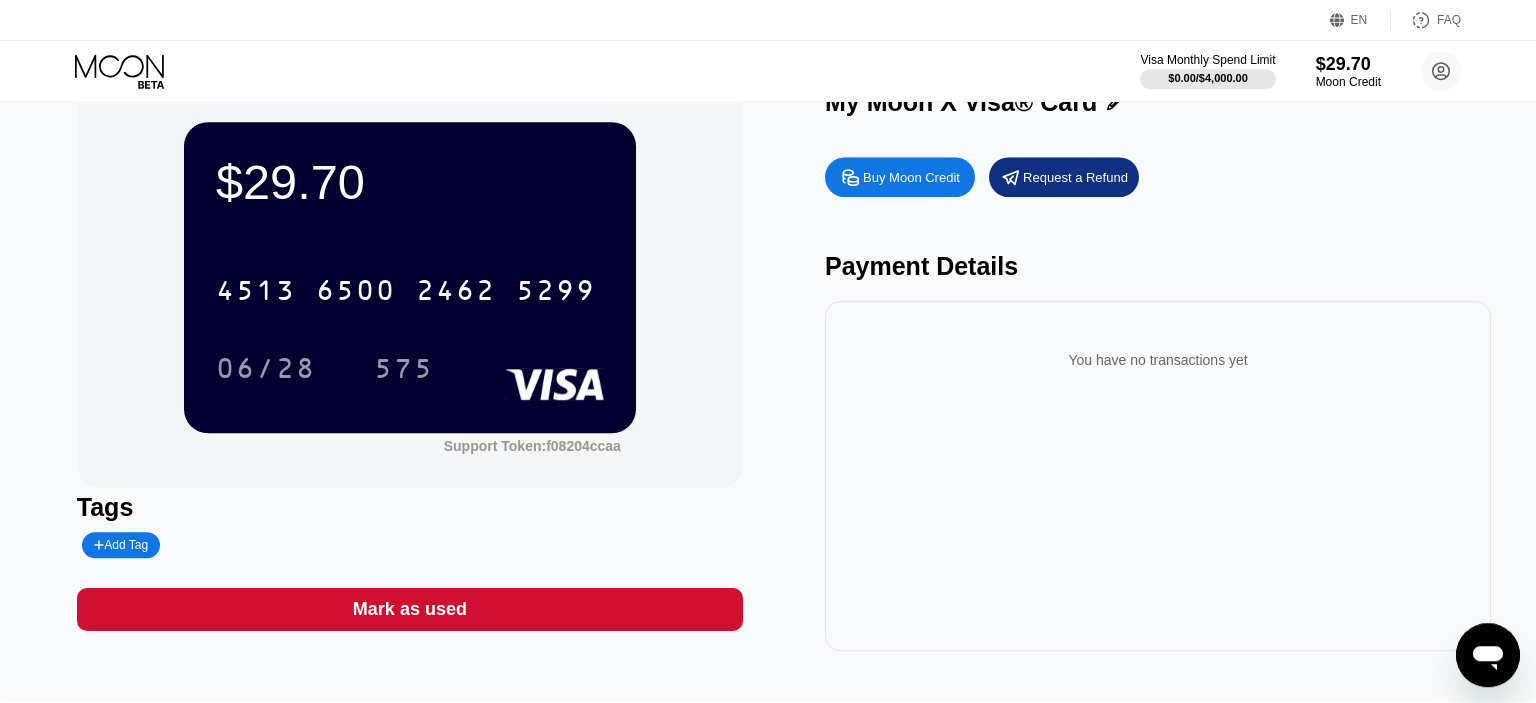 scroll, scrollTop: 0, scrollLeft: 0, axis: both 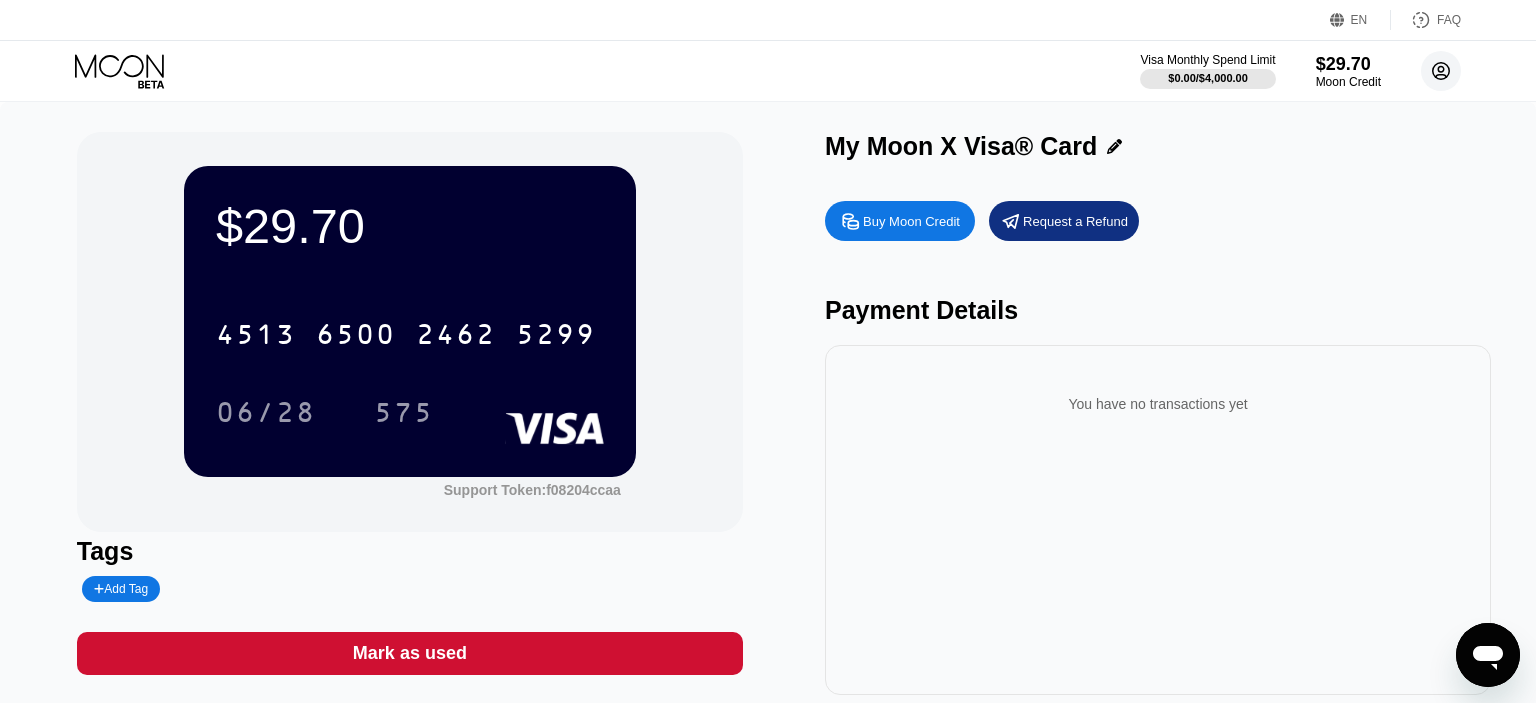 click 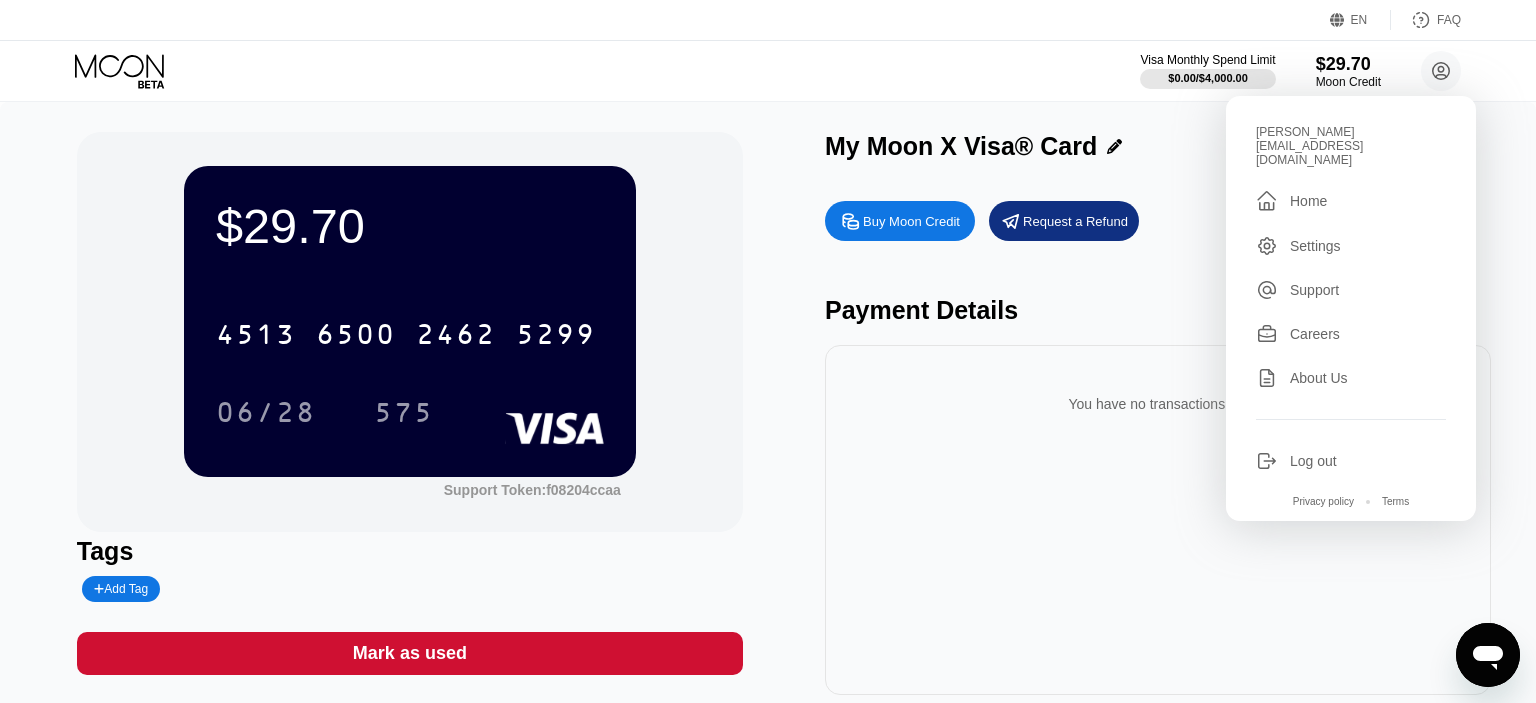 click on "Log out" at bounding box center [1313, 461] 